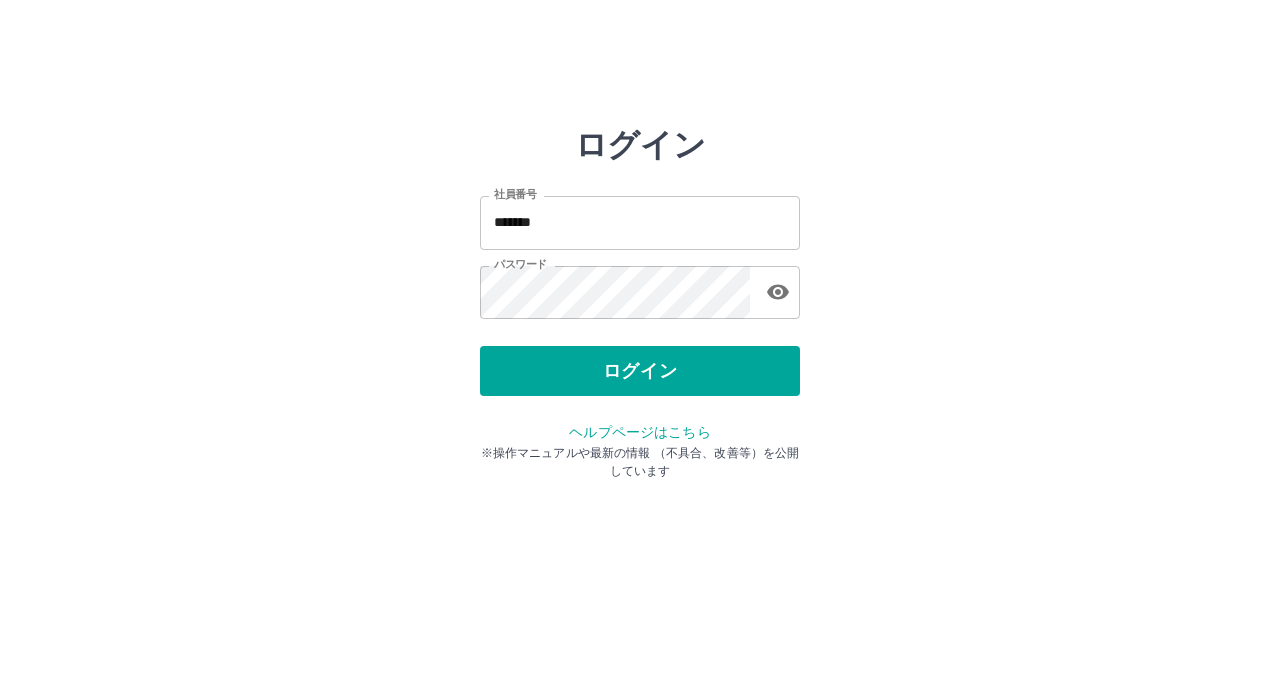 scroll, scrollTop: 0, scrollLeft: 0, axis: both 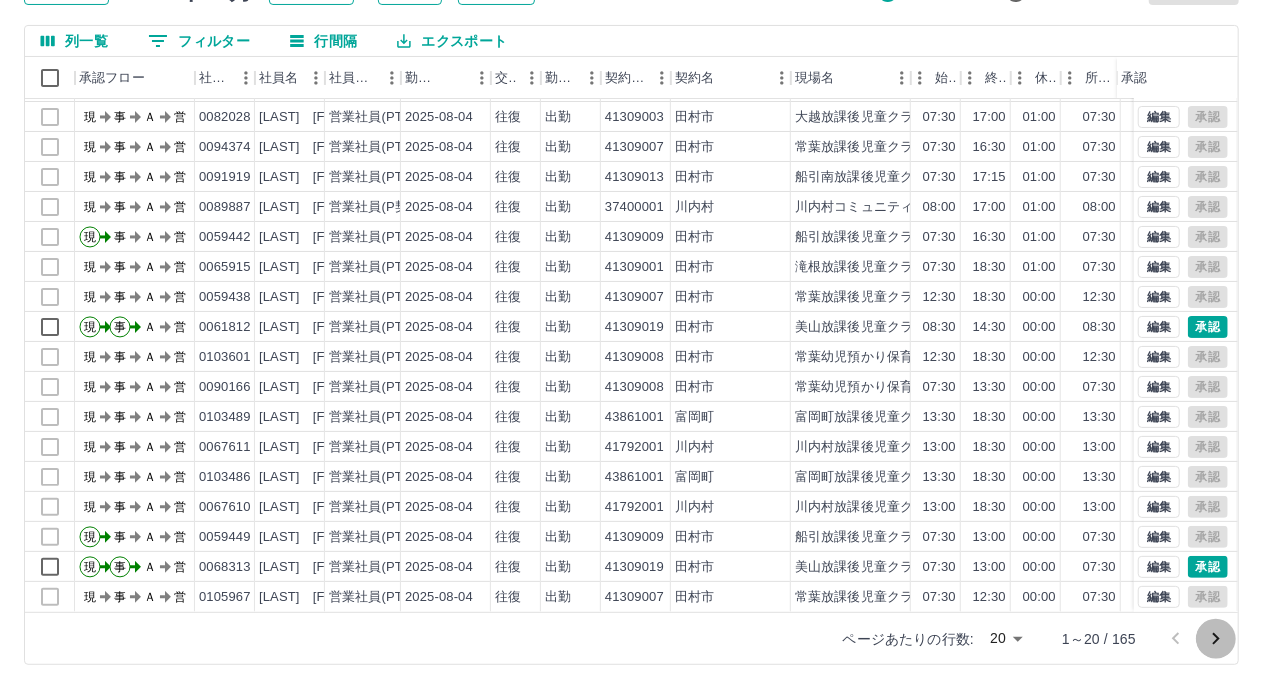 click 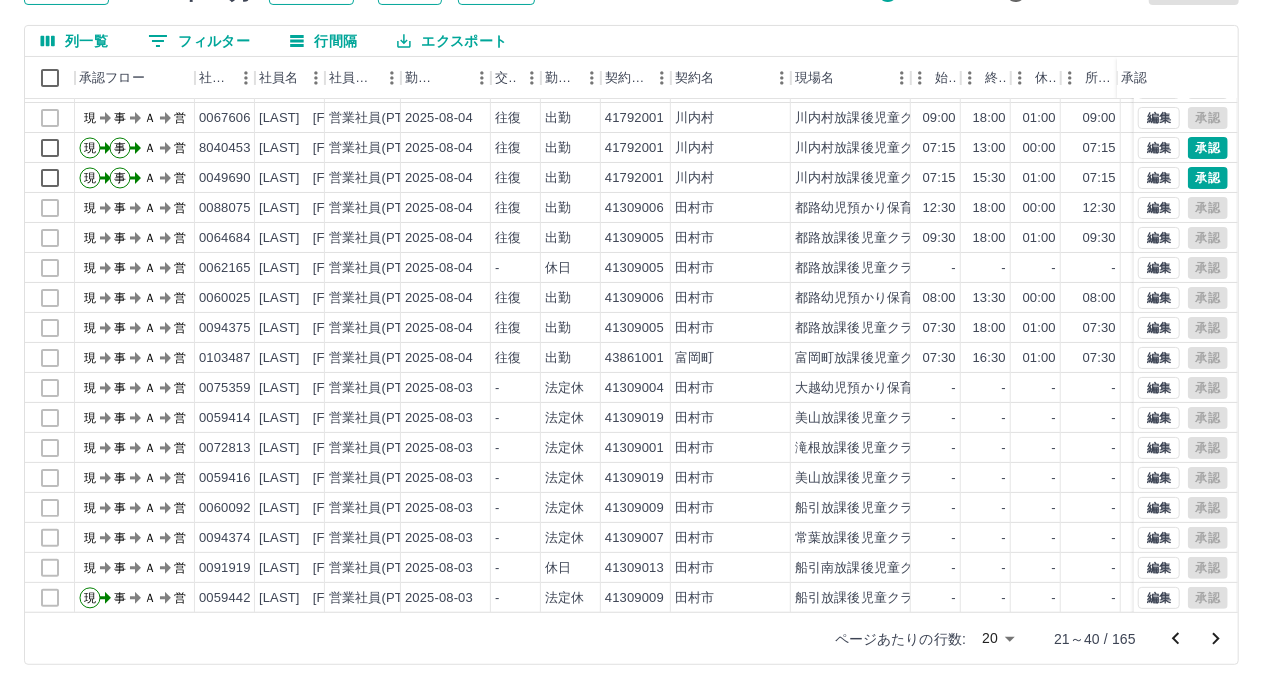 scroll, scrollTop: 103, scrollLeft: 0, axis: vertical 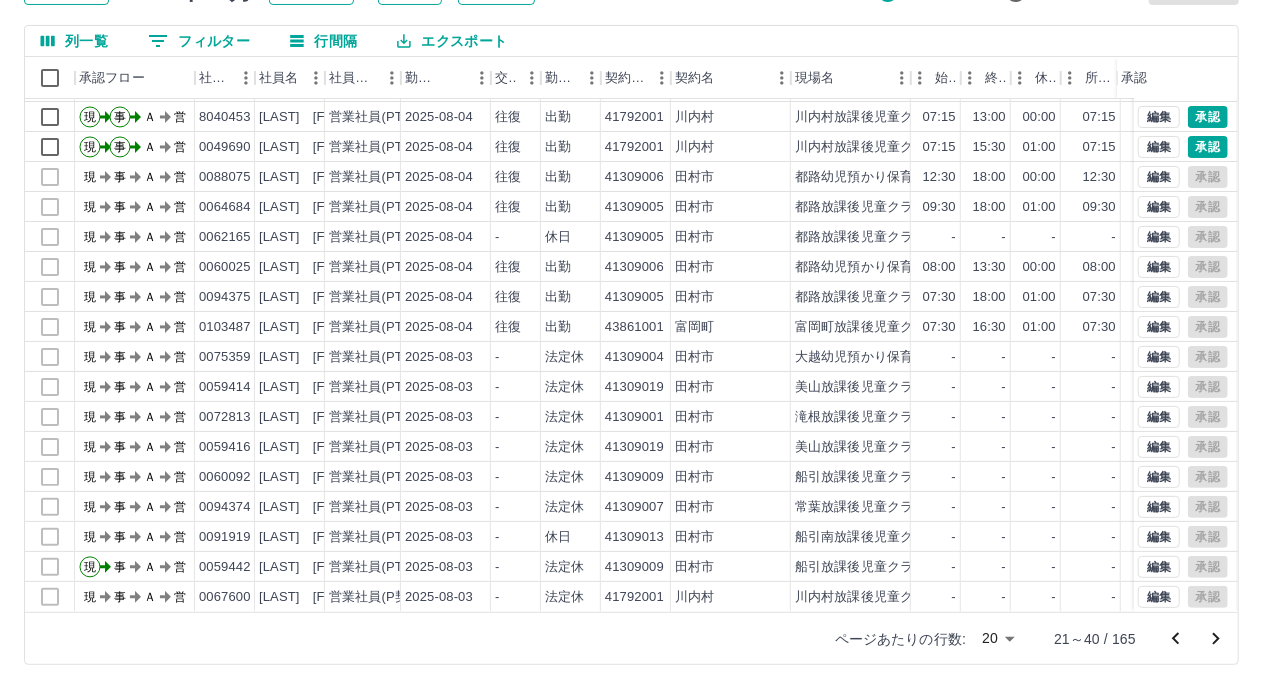 click 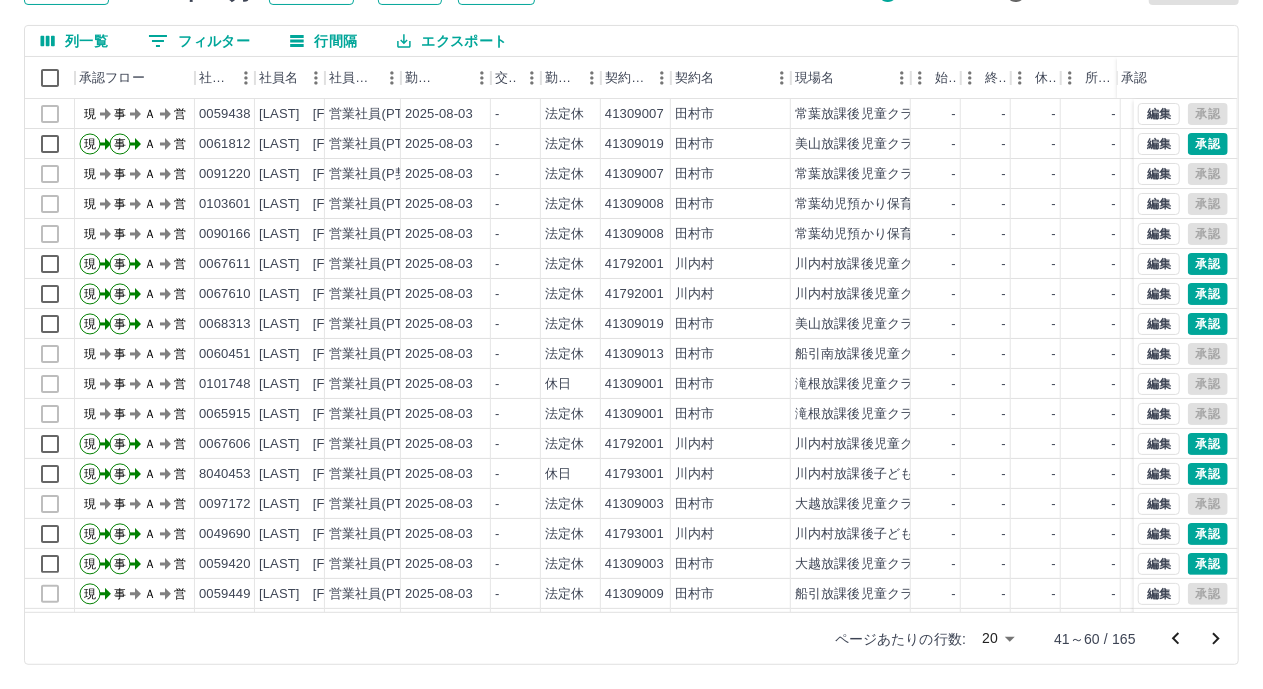scroll, scrollTop: 100, scrollLeft: 0, axis: vertical 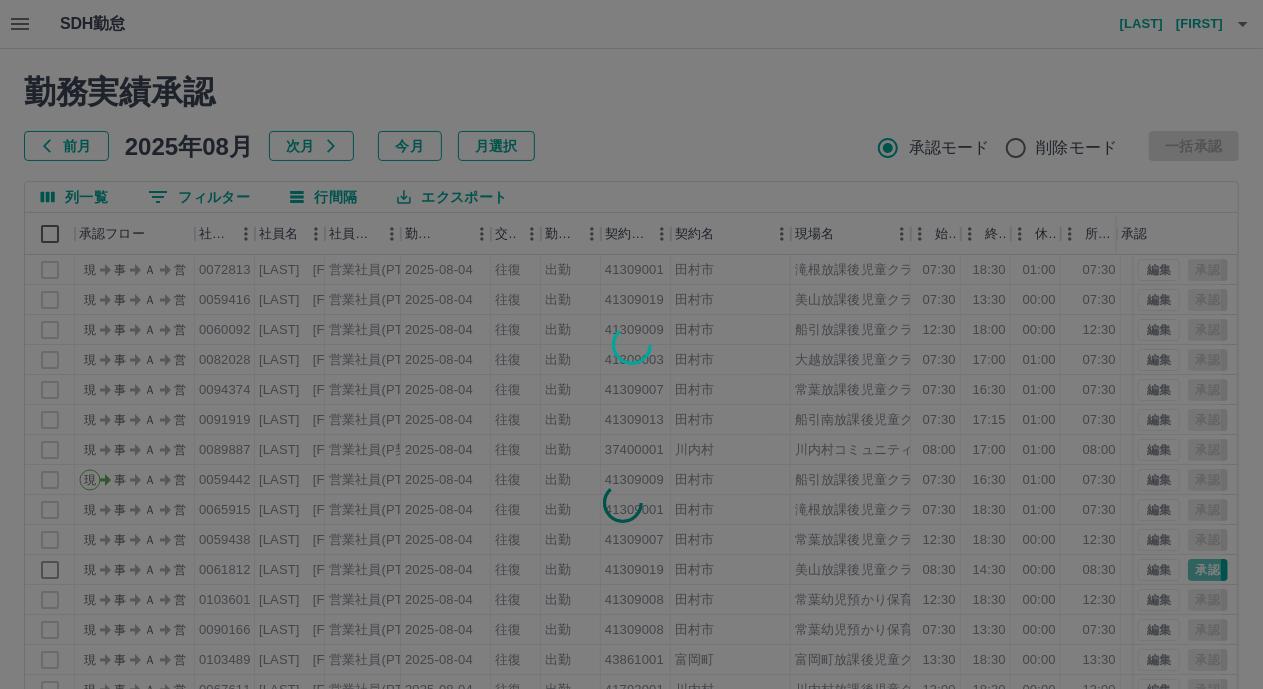 click at bounding box center [631, 344] 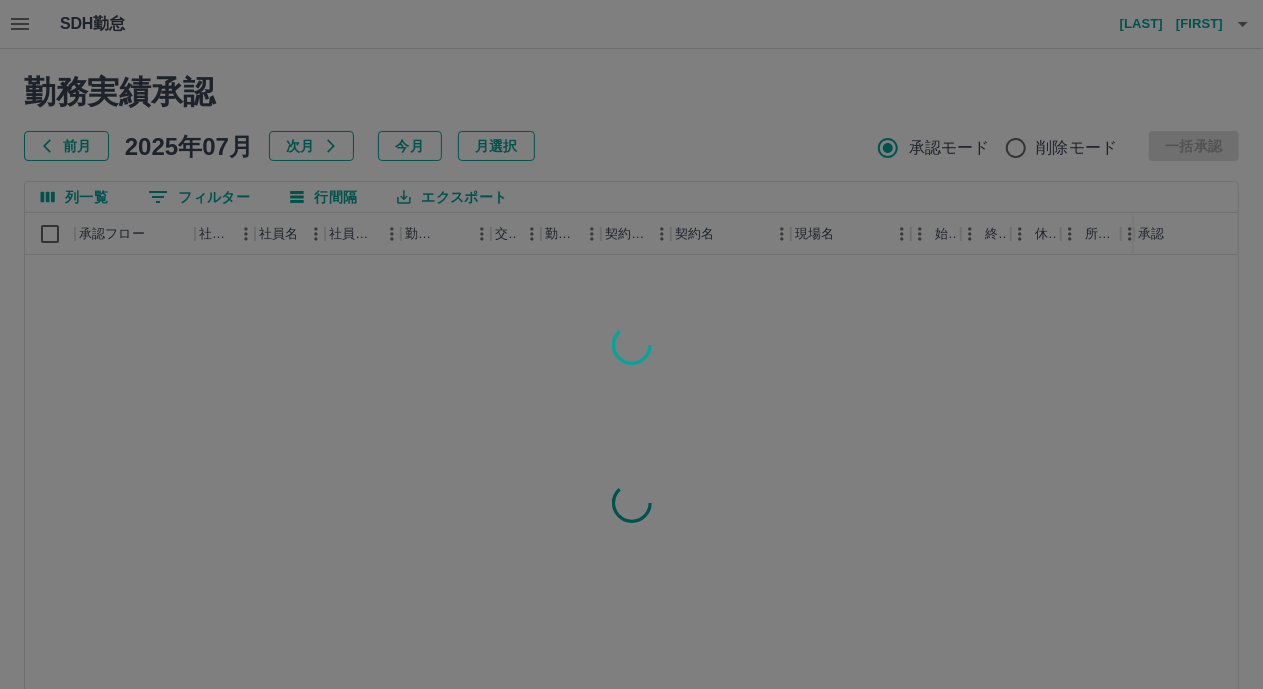 click at bounding box center [631, 344] 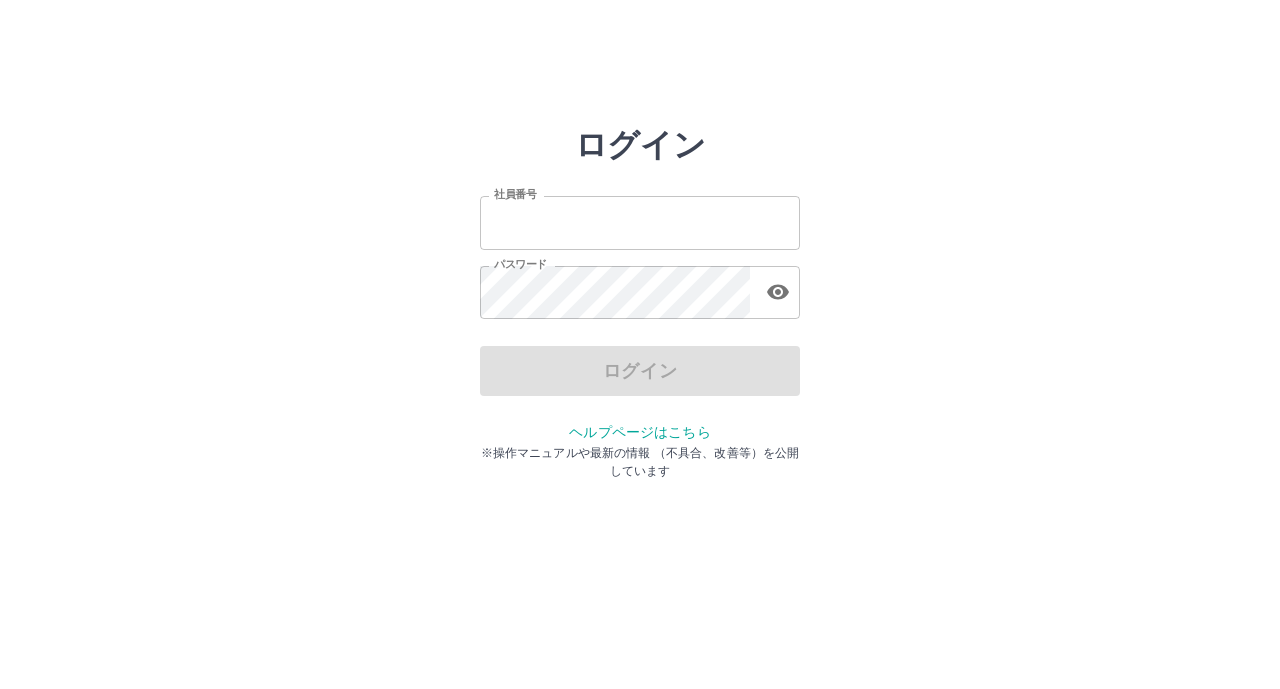 scroll, scrollTop: 0, scrollLeft: 0, axis: both 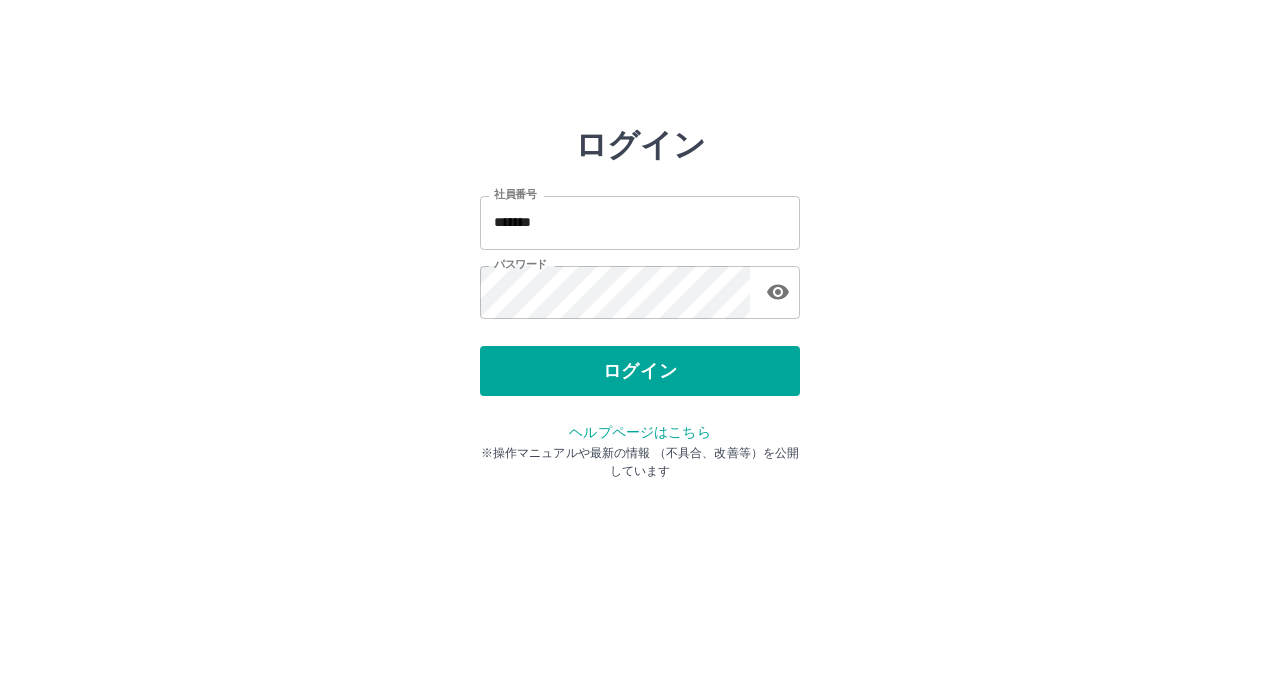 click on "ログイン" at bounding box center (640, 371) 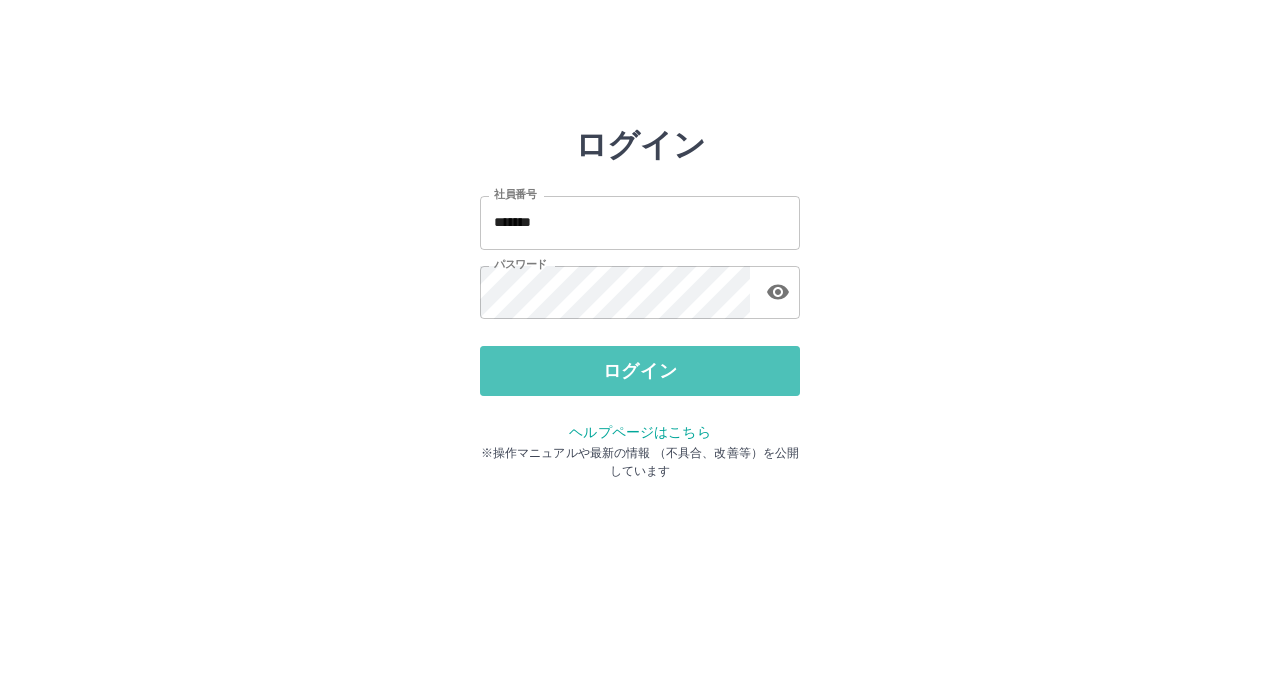 click on "ログイン" at bounding box center (640, 371) 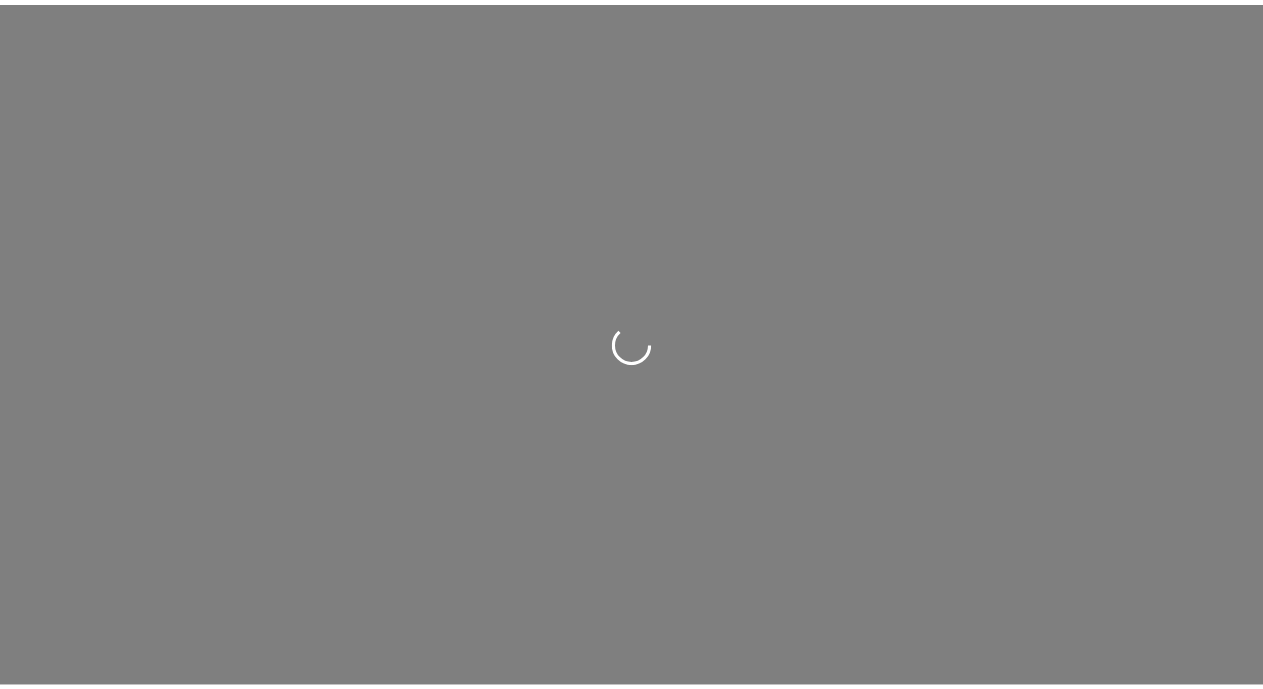 scroll, scrollTop: 0, scrollLeft: 0, axis: both 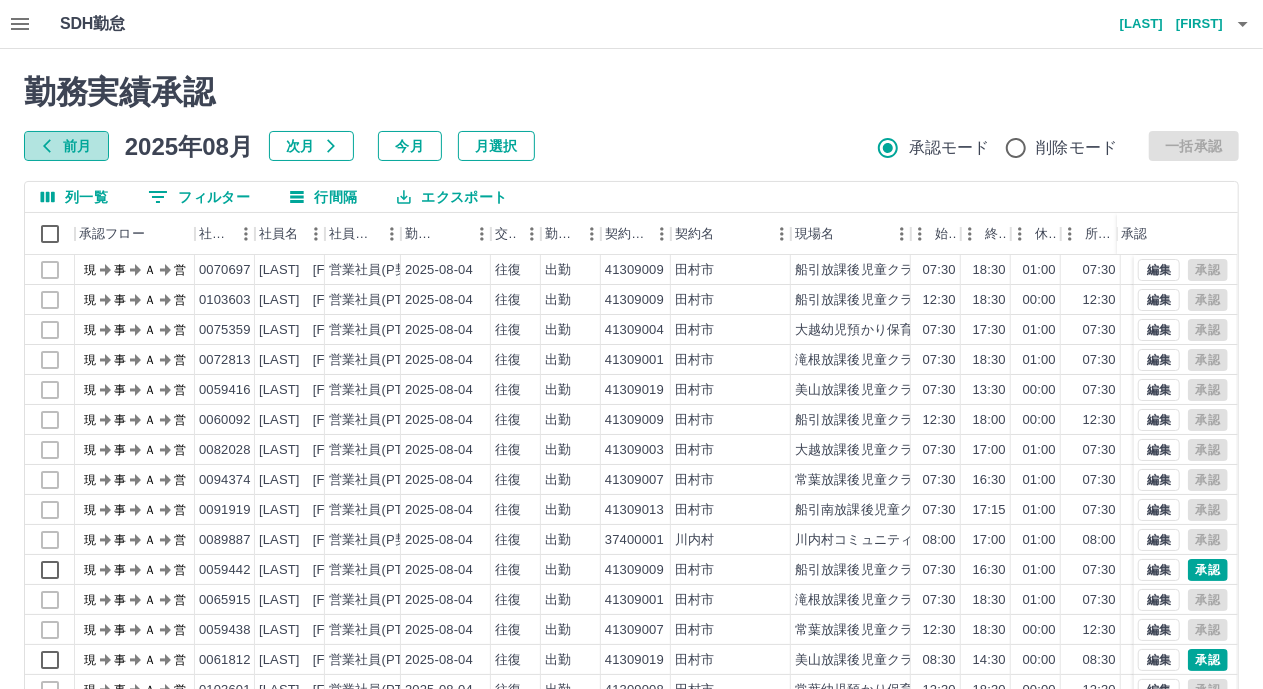 click on "前月" at bounding box center (66, 146) 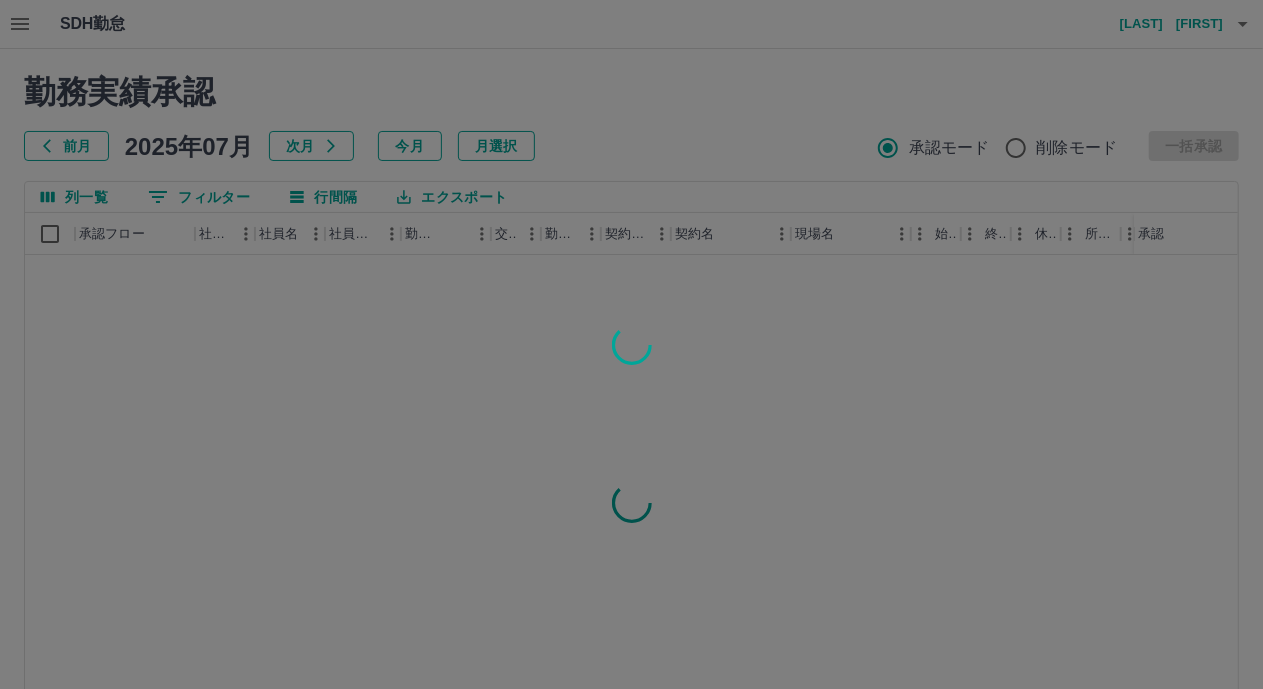 click at bounding box center [631, 344] 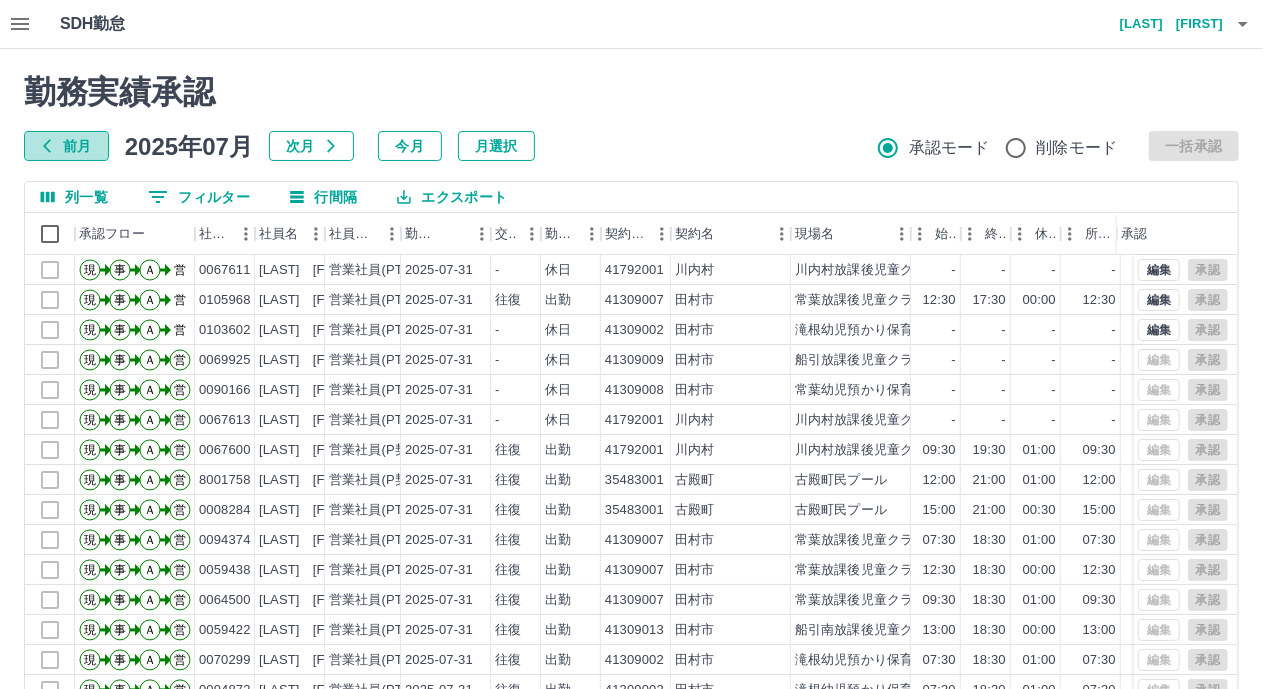 click on "前月" at bounding box center [66, 146] 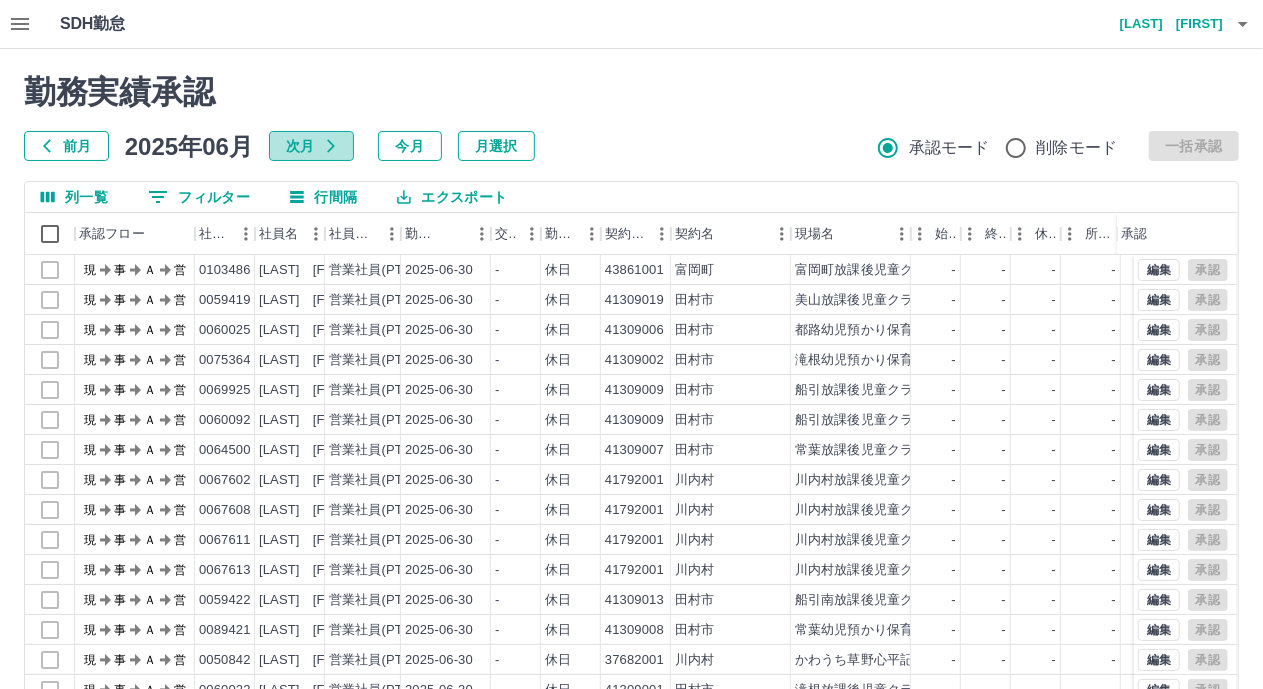 click on "次月" at bounding box center (311, 146) 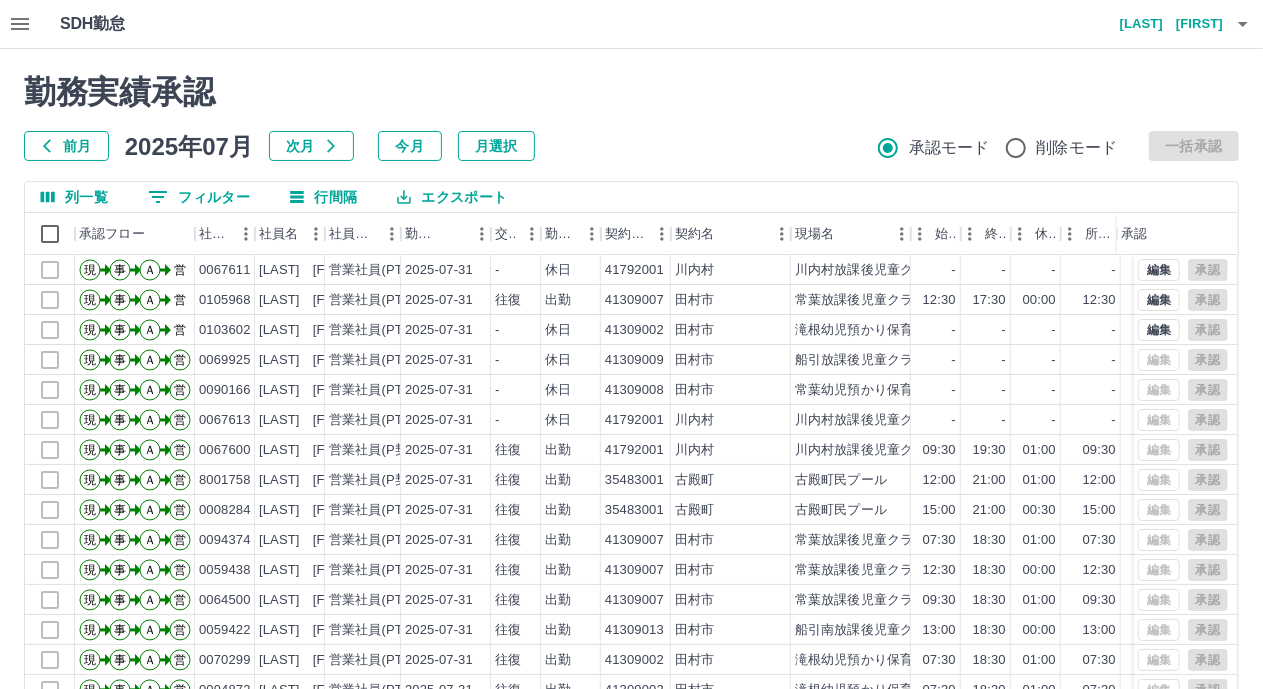 scroll, scrollTop: 103, scrollLeft: 0, axis: vertical 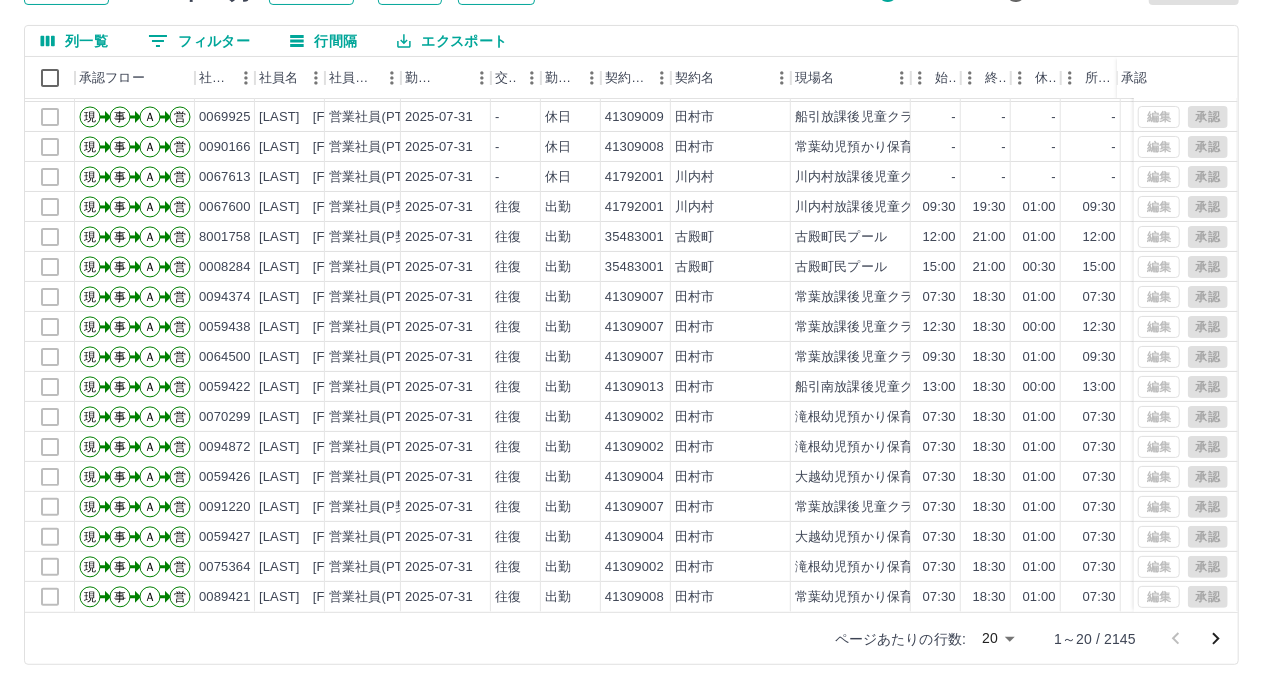 click 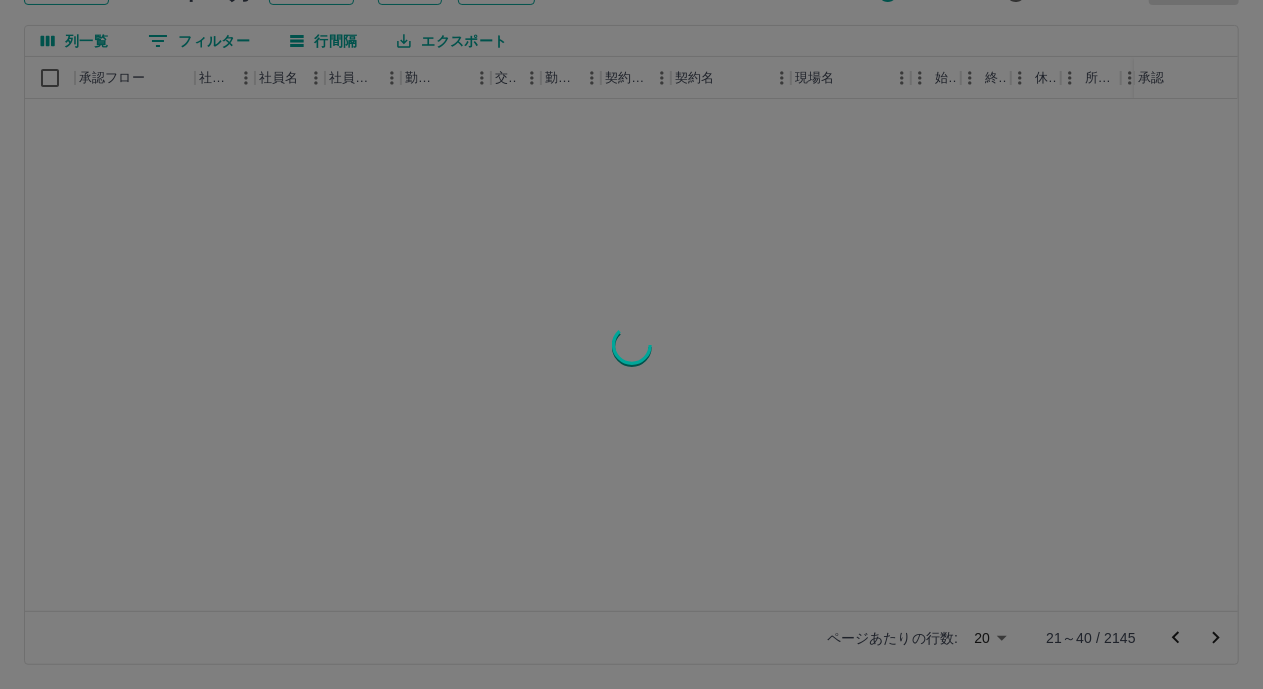 scroll, scrollTop: 0, scrollLeft: 0, axis: both 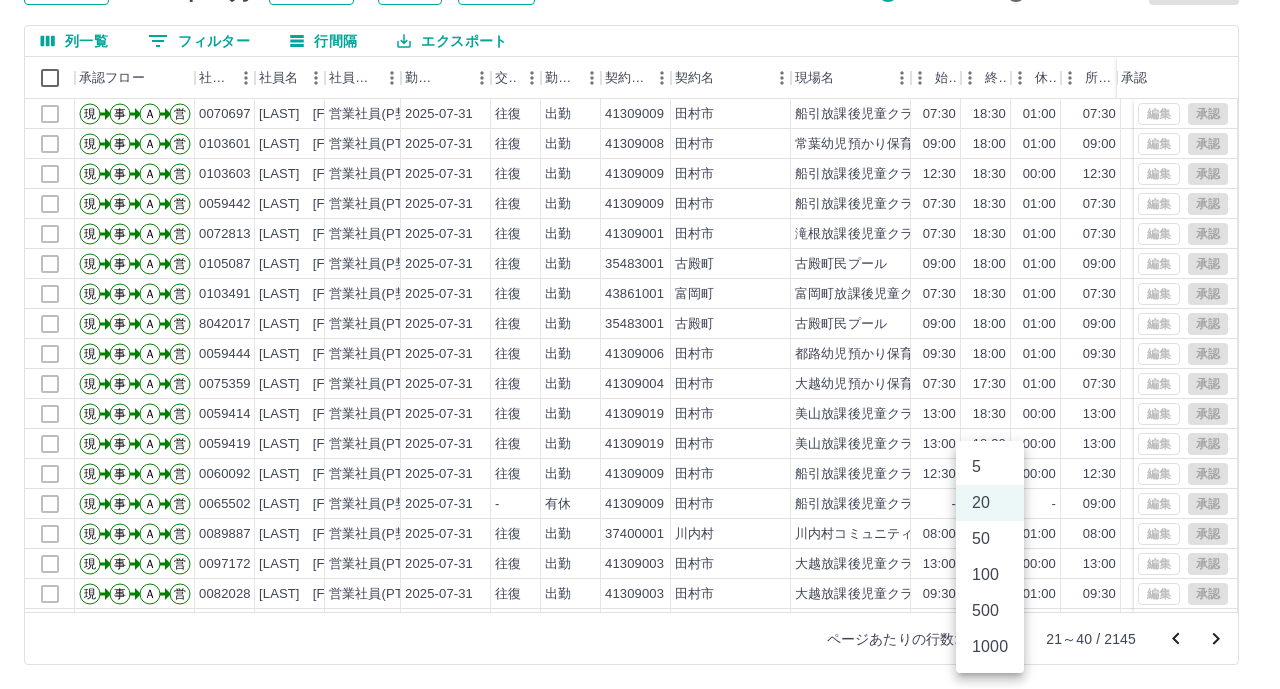 click on "SDH勤怠 早川　里佳 勤務実績承認 前月 2025年07月 次月 今月 月選択 承認モード 削除モード 一括承認 列一覧 0 フィルター 行間隔 エクスポート 承認フロー 社員番号 社員名 社員区分 勤務日 交通費 勤務区分 契約コード 契約名 現場名 始業 終業 休憩 所定開始 所定終業 所定休憩 拘束 勤務 遅刻等 承認 現 事 Ａ 営 0070697 安部　孝子 営業社員(P契約) 2025-07-31 往復 出勤 41309009 田村市 船引放課後児童クラブ 07:30 18:30 01:00 07:30 16:30 01:00 11:00 10:00 00:00 現 事 Ａ 営 0103601 藤田　淳子 営業社員(PT契約) 2025-07-31 往復 出勤 41309008 田村市 常葉幼児預かり保育 09:00 18:00 01:00 09:00 18:00 01:00 09:00 08:00 00:00 現 事 Ａ 営 0103603 宗像　直美 営業社員(PT契約) 2025-07-31 往復 出勤 41309009 田村市 船引放課後児童クラブ 12:30 18:30 00:00 12:30 18:30 00:00 06:00 06:00 00:00 現 事 Ａ 営 0059442 石井　貴子 往復 -" at bounding box center (640, 266) 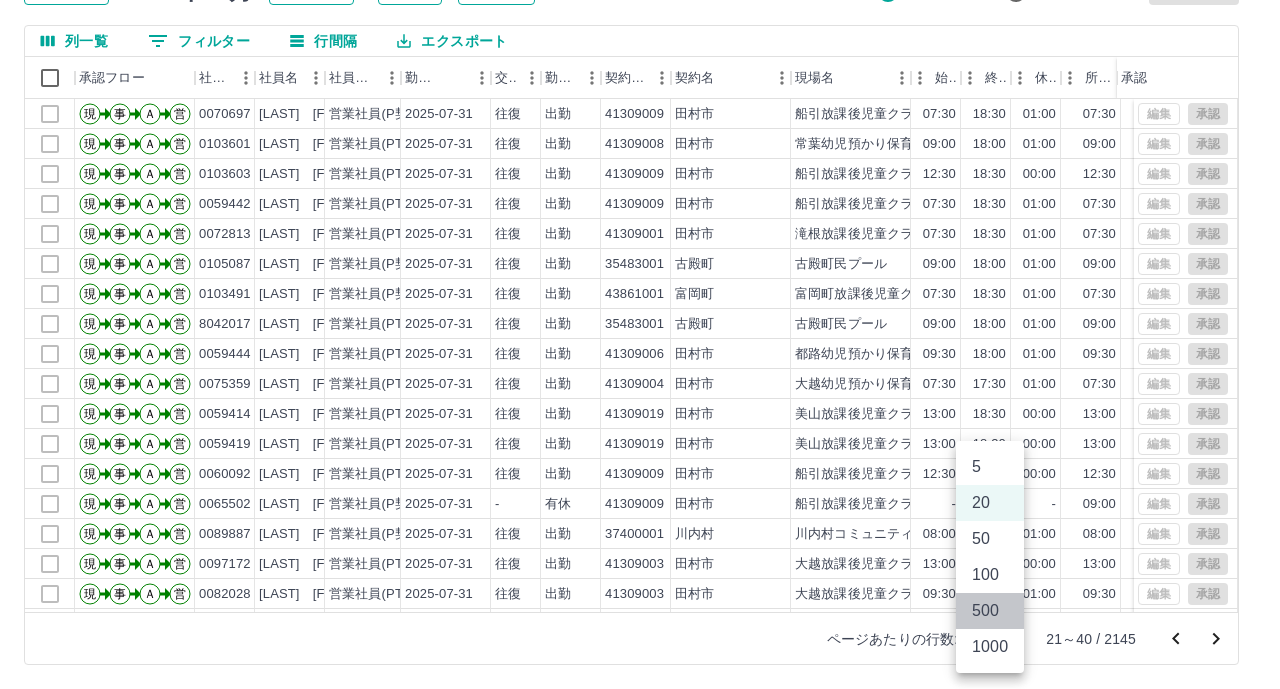 click on "500" at bounding box center (990, 611) 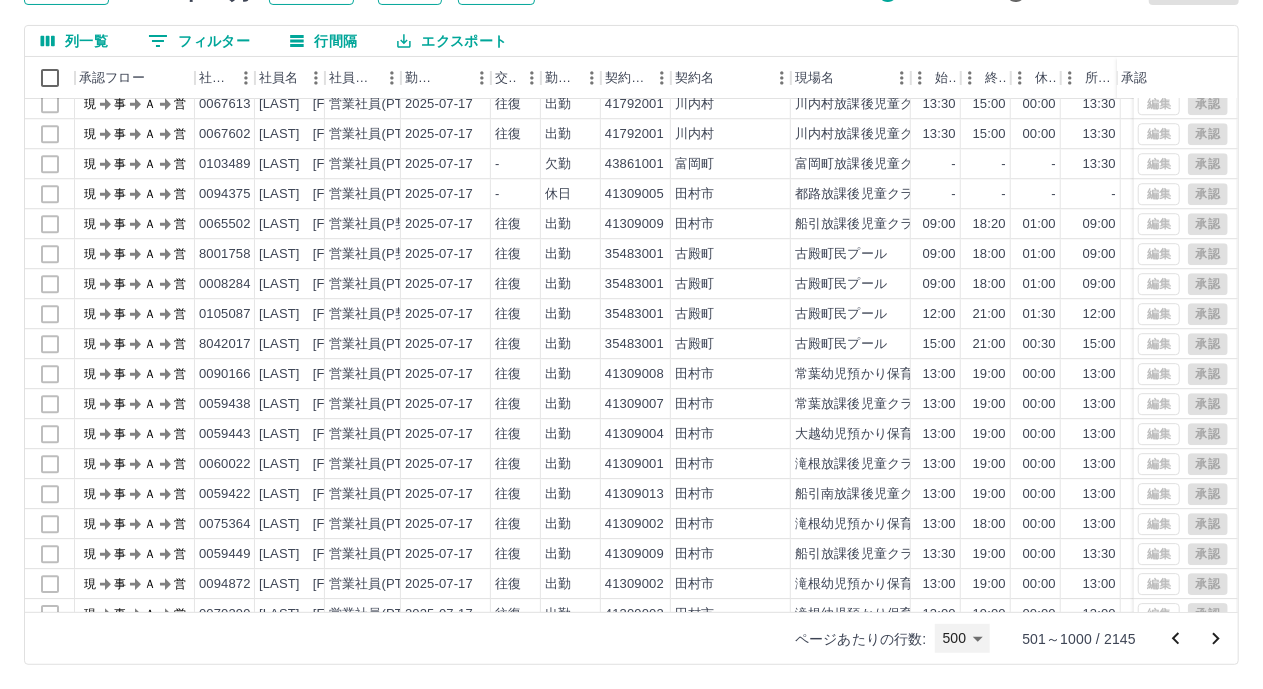 scroll, scrollTop: 14503, scrollLeft: 0, axis: vertical 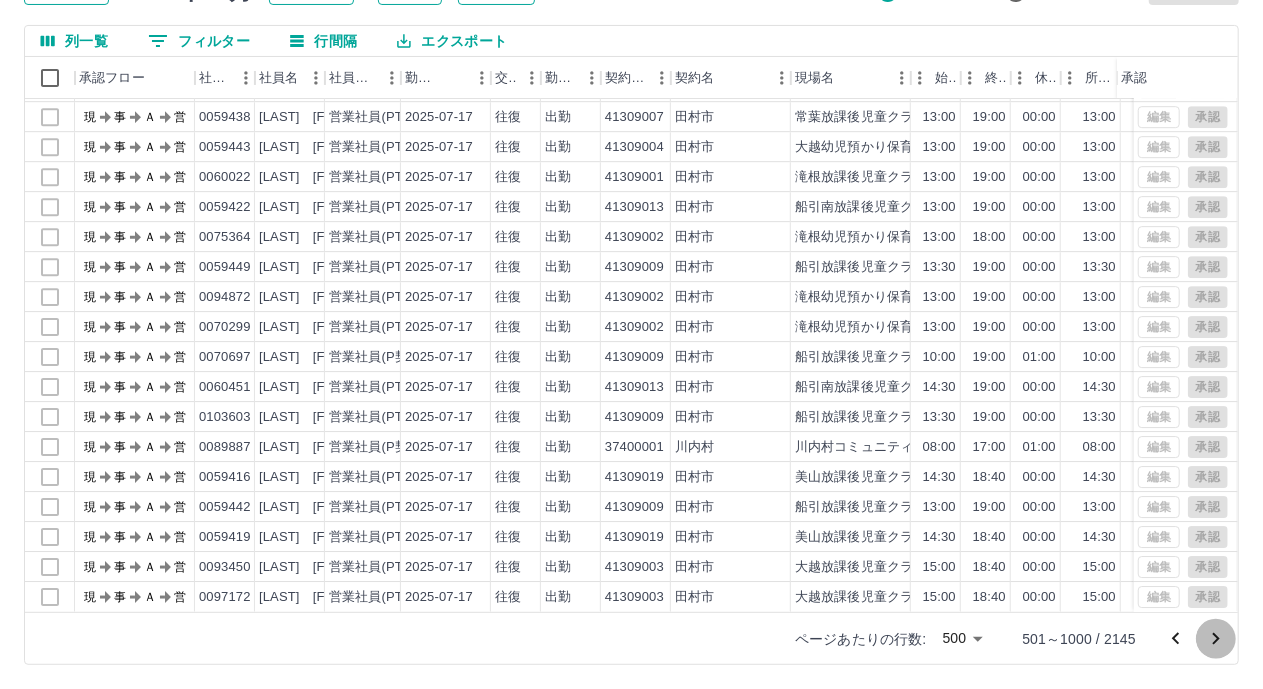 click 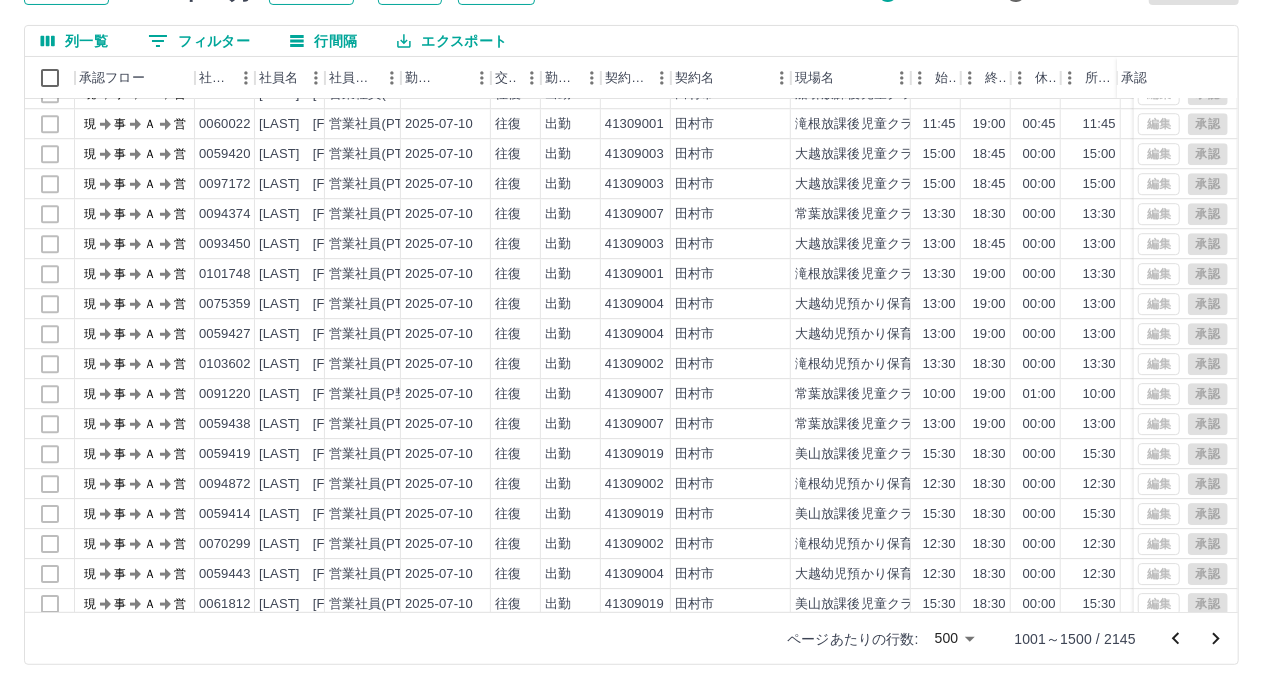 scroll, scrollTop: 14503, scrollLeft: 0, axis: vertical 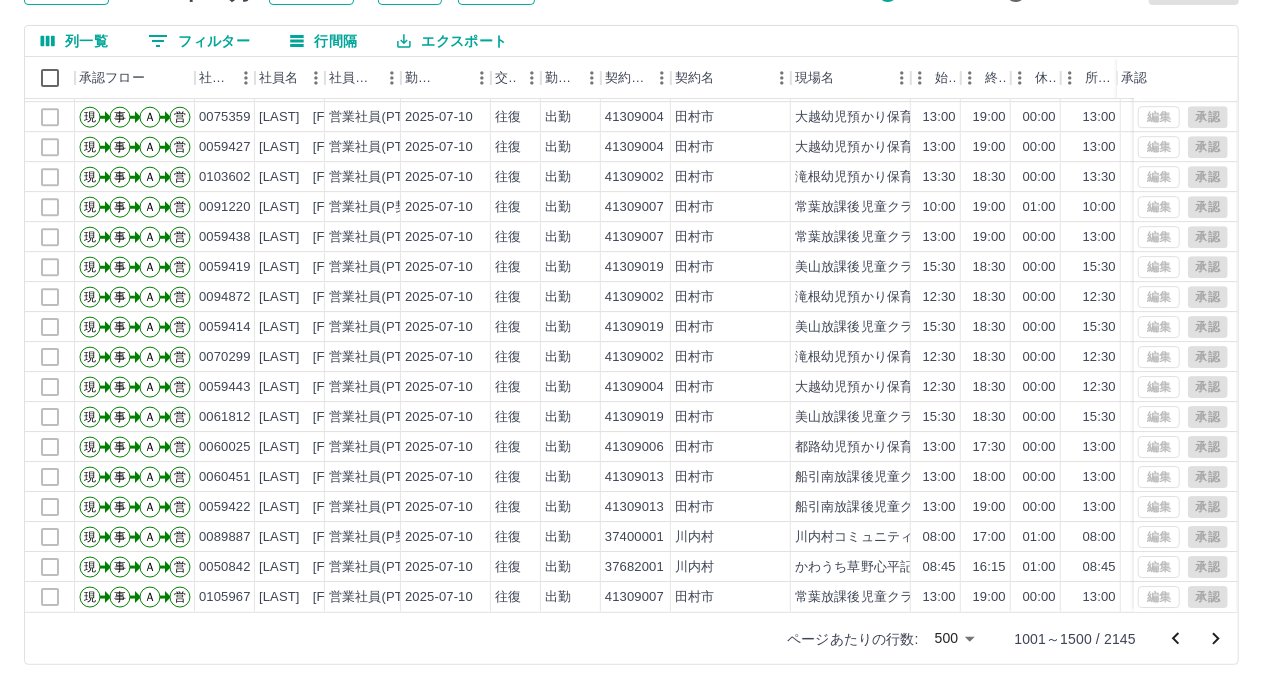 click 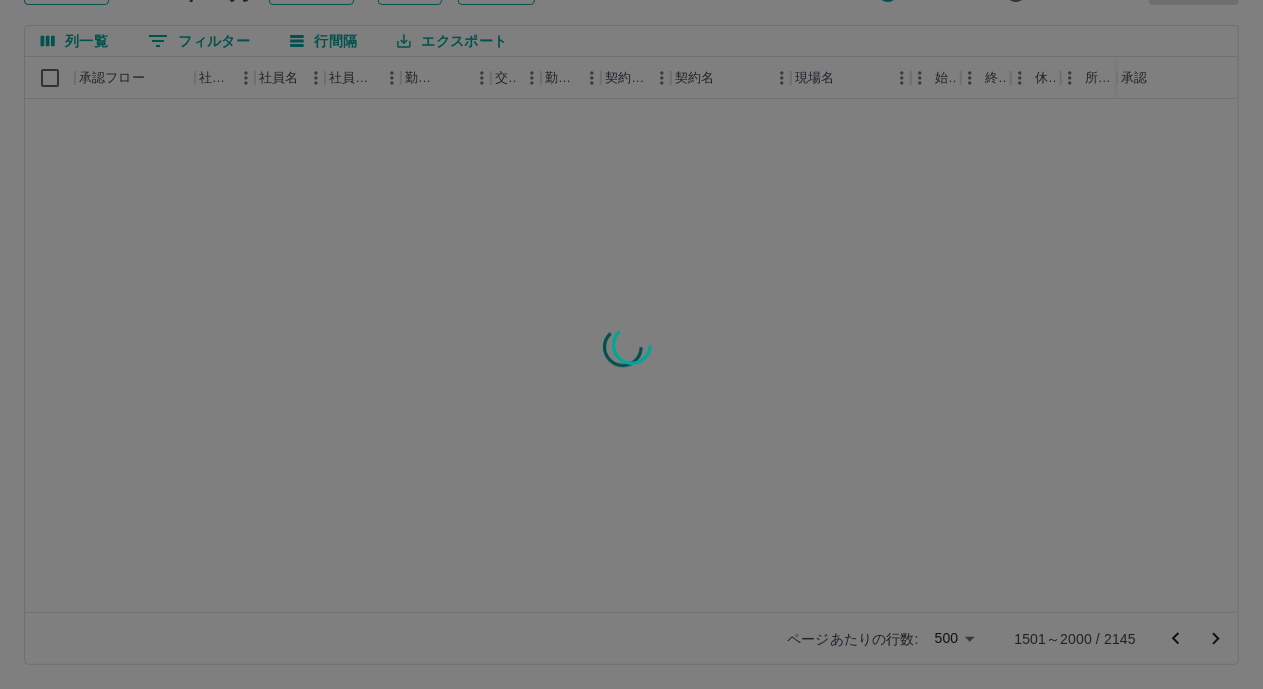 scroll, scrollTop: 0, scrollLeft: 0, axis: both 